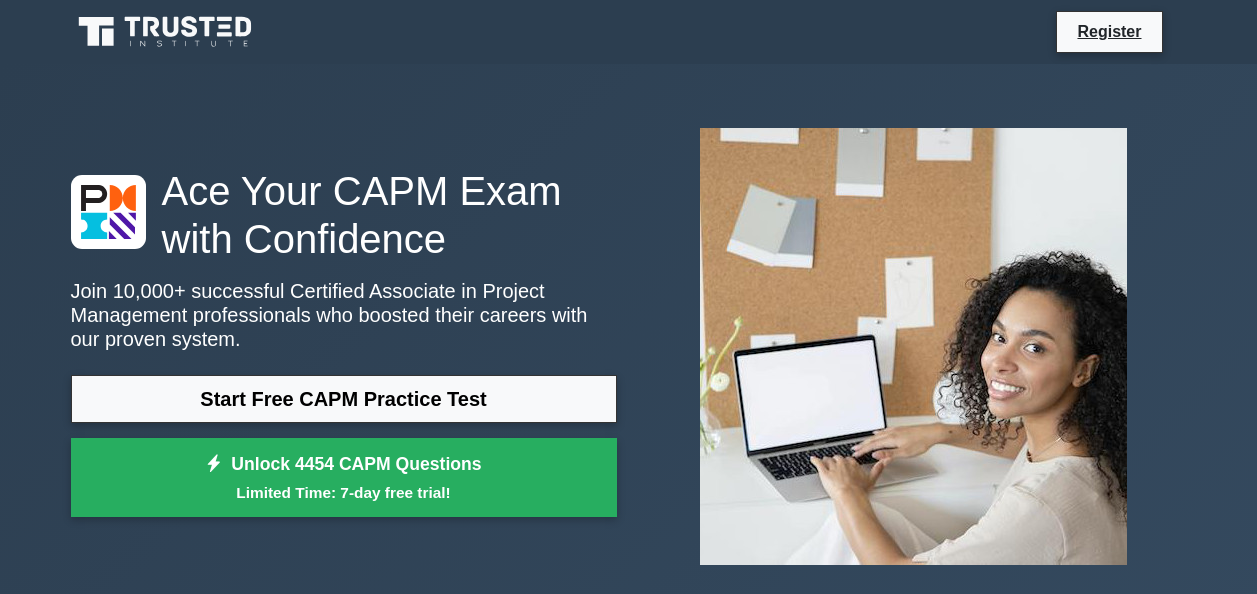 scroll, scrollTop: 0, scrollLeft: 0, axis: both 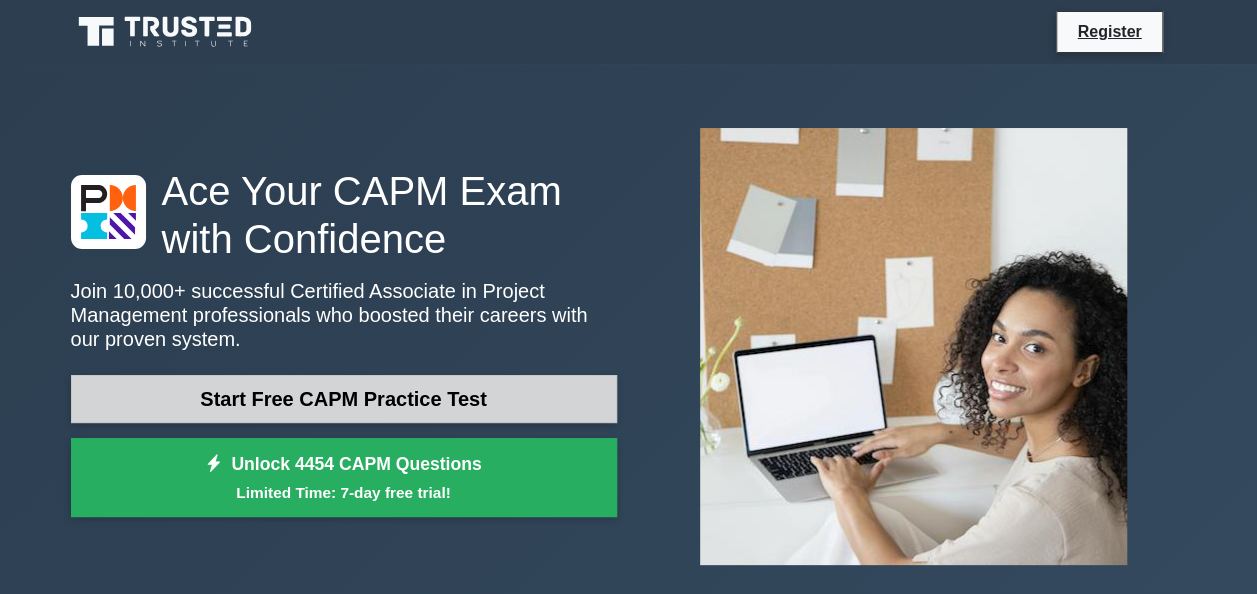 click on "Start Free CAPM Practice Test" at bounding box center (344, 399) 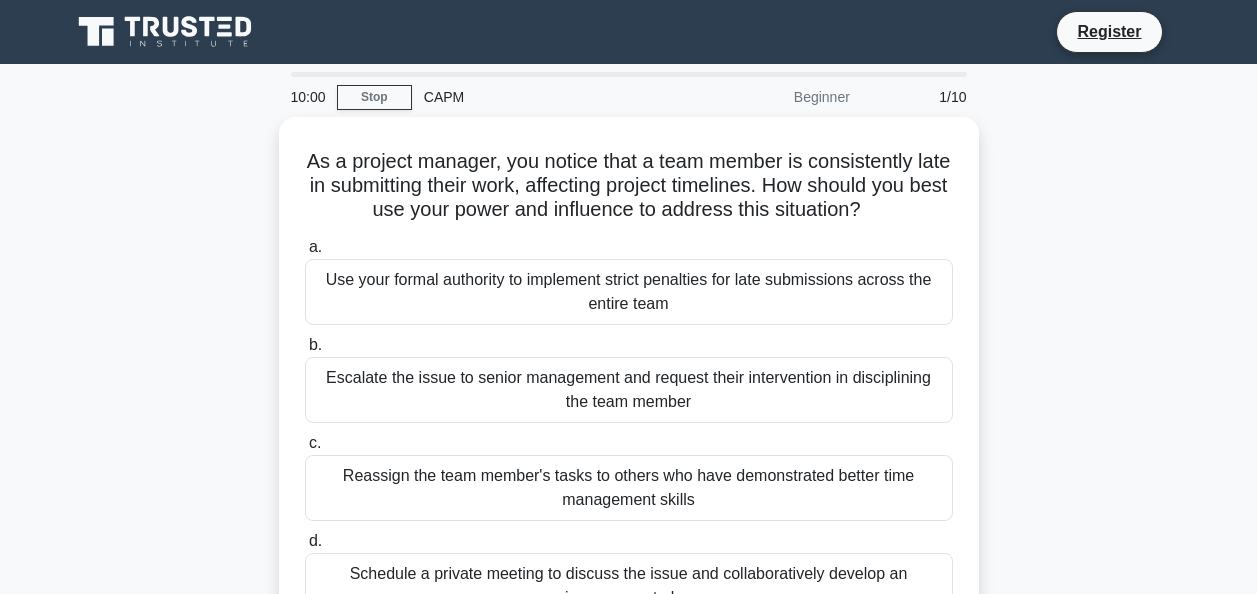 scroll, scrollTop: 0, scrollLeft: 0, axis: both 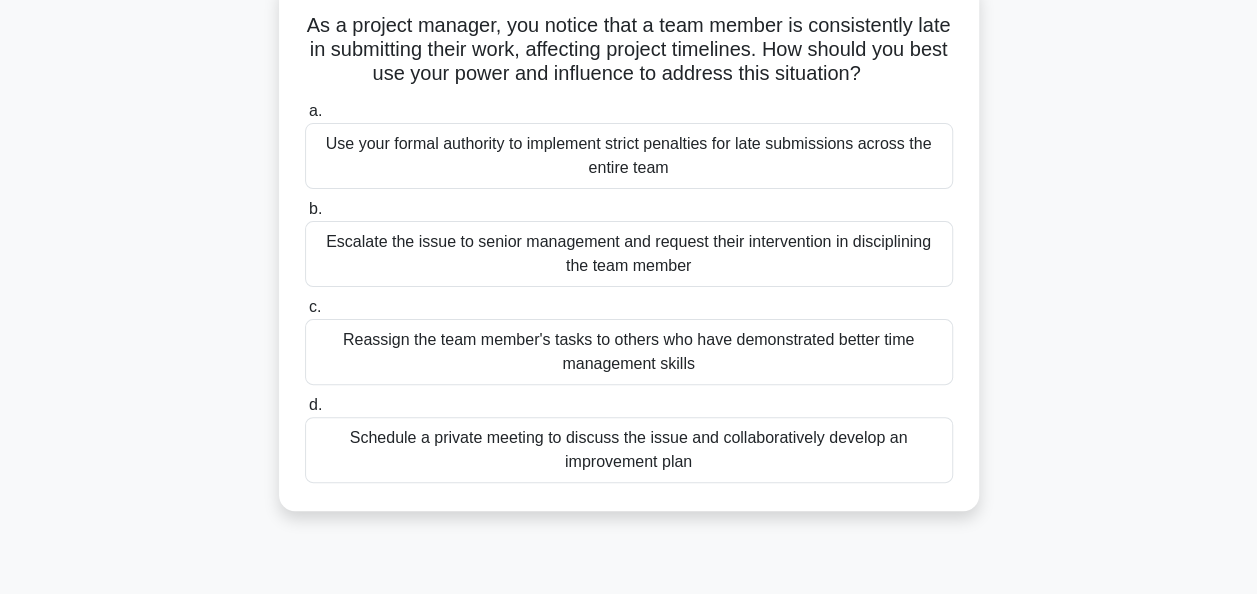 click on "Schedule a private meeting to discuss the issue and collaboratively develop an improvement plan" at bounding box center [629, 450] 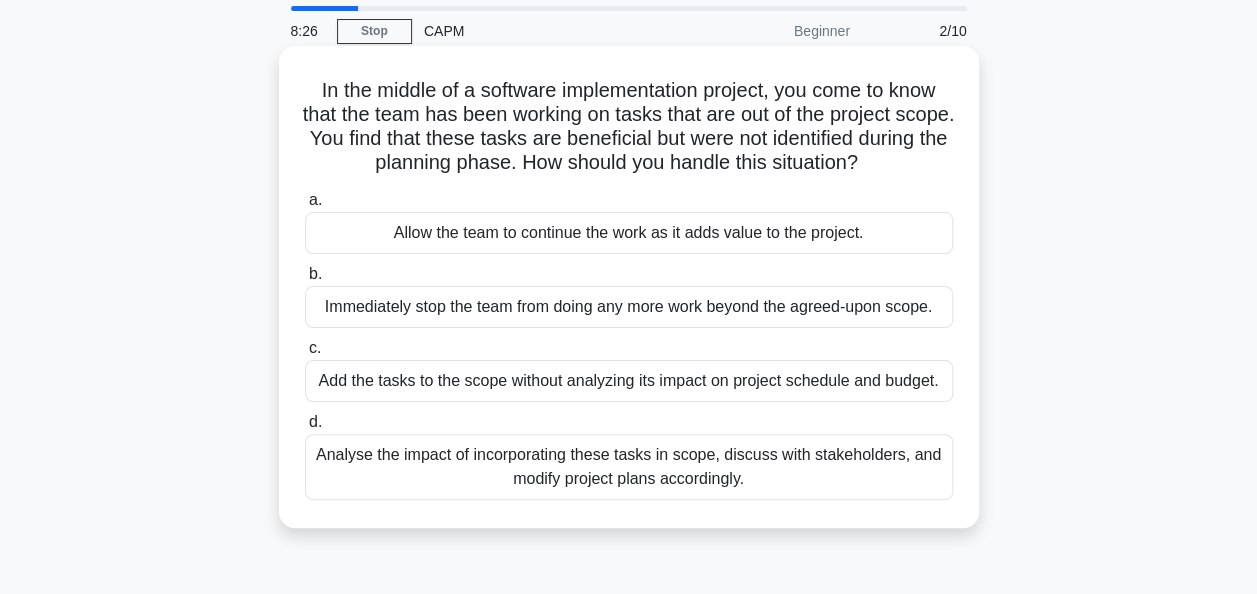 scroll, scrollTop: 0, scrollLeft: 0, axis: both 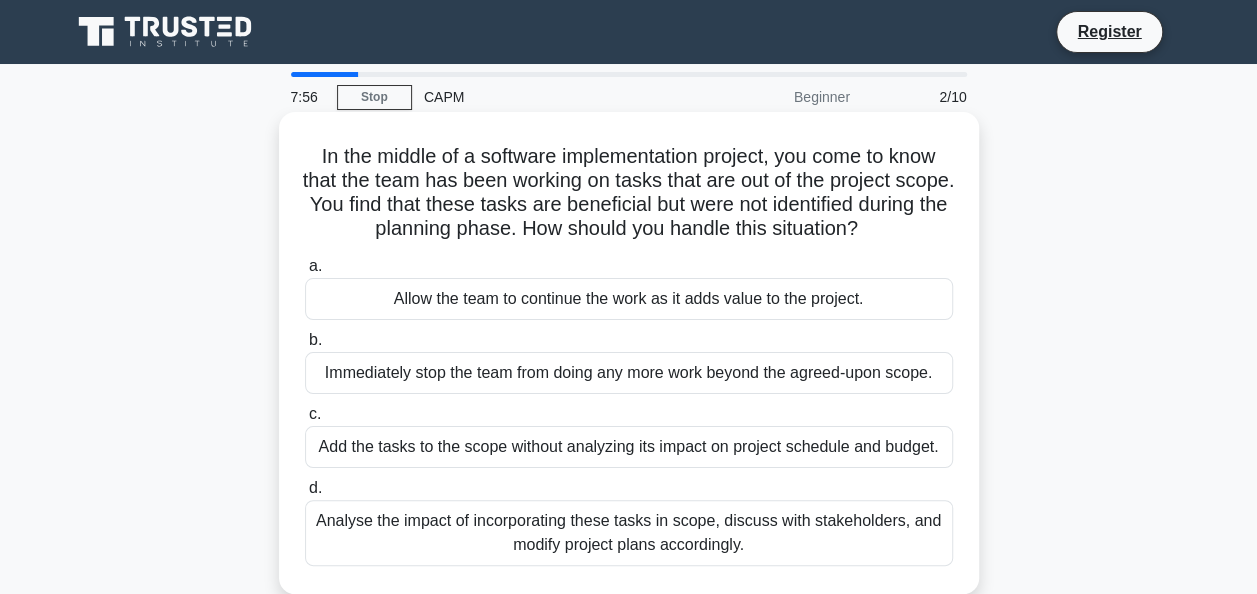 click on "Analyse the impact of incorporating these tasks in scope, discuss with stakeholders, and modify project plans accordingly." at bounding box center (629, 533) 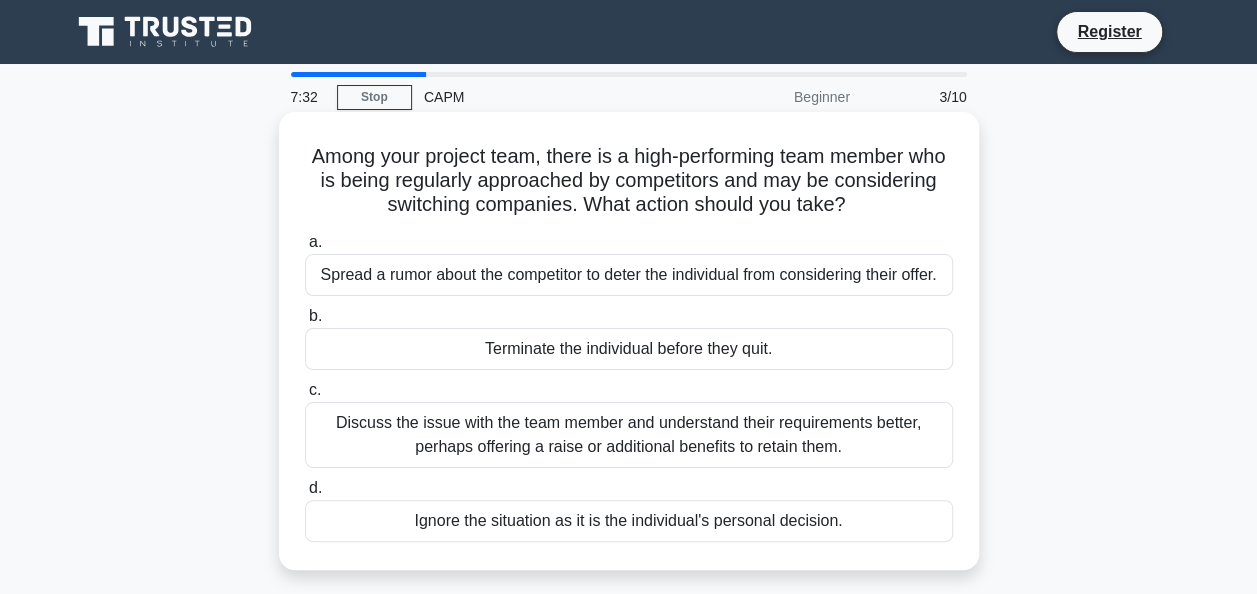 click on "Discuss the issue with the team member and understand their requirements better, perhaps offering a raise or additional benefits to retain them." at bounding box center (629, 435) 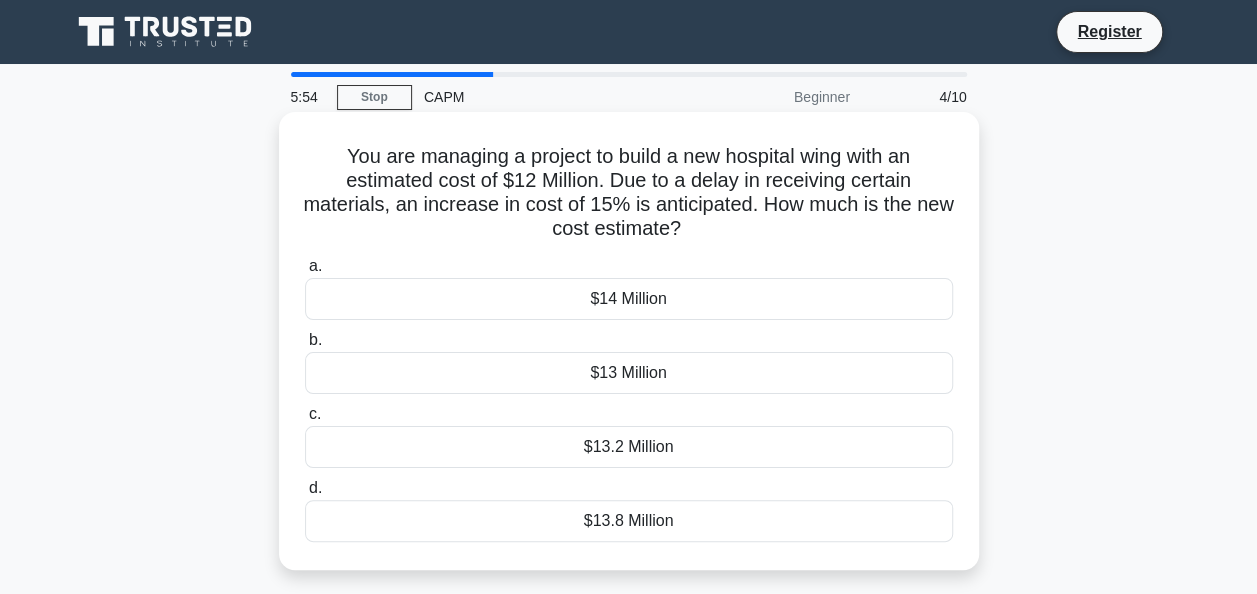 click on "$13.8 Million" at bounding box center [629, 521] 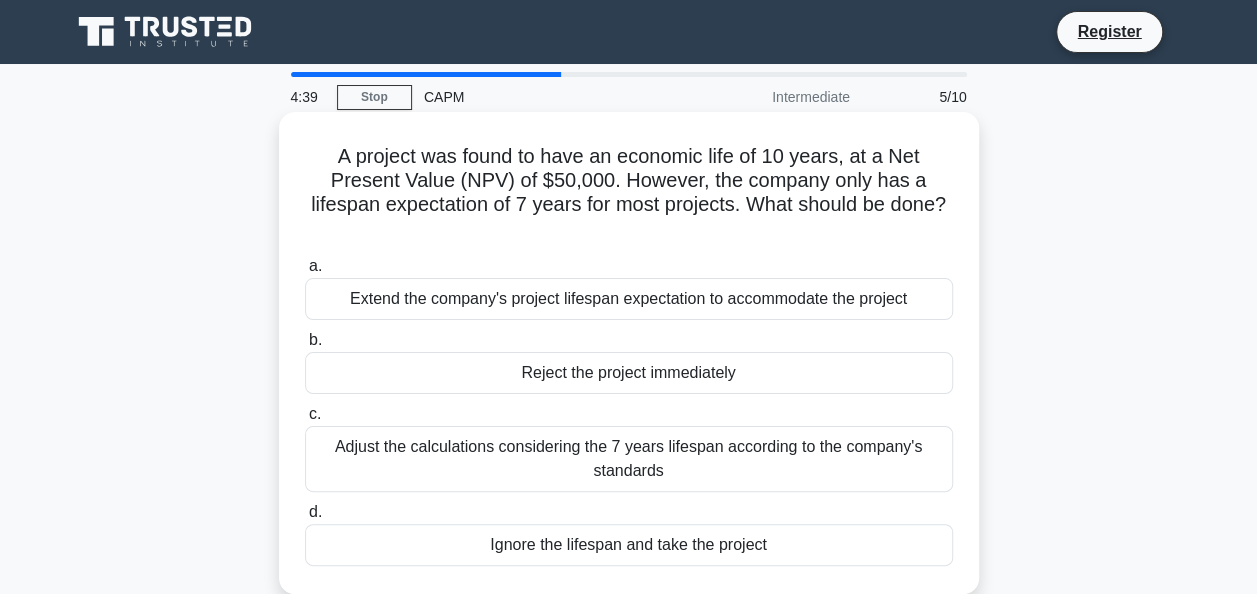 click on "Adjust the calculations considering the 7 years lifespan according to the company's standards" at bounding box center (629, 459) 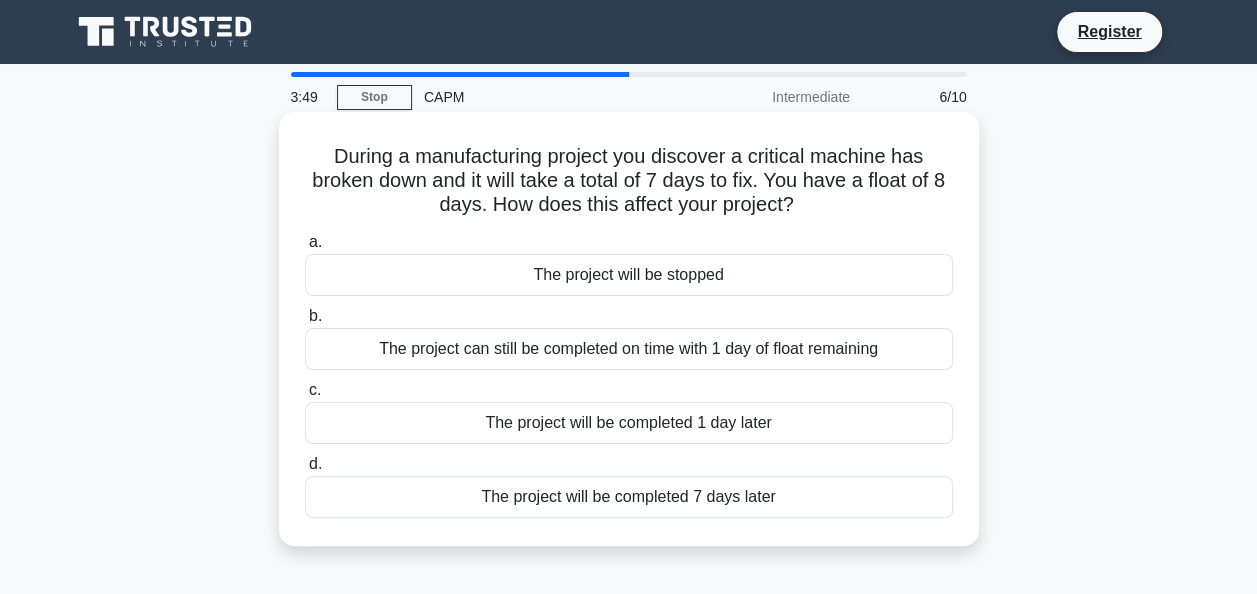 click on "The project will be completed 7 days later" at bounding box center (629, 497) 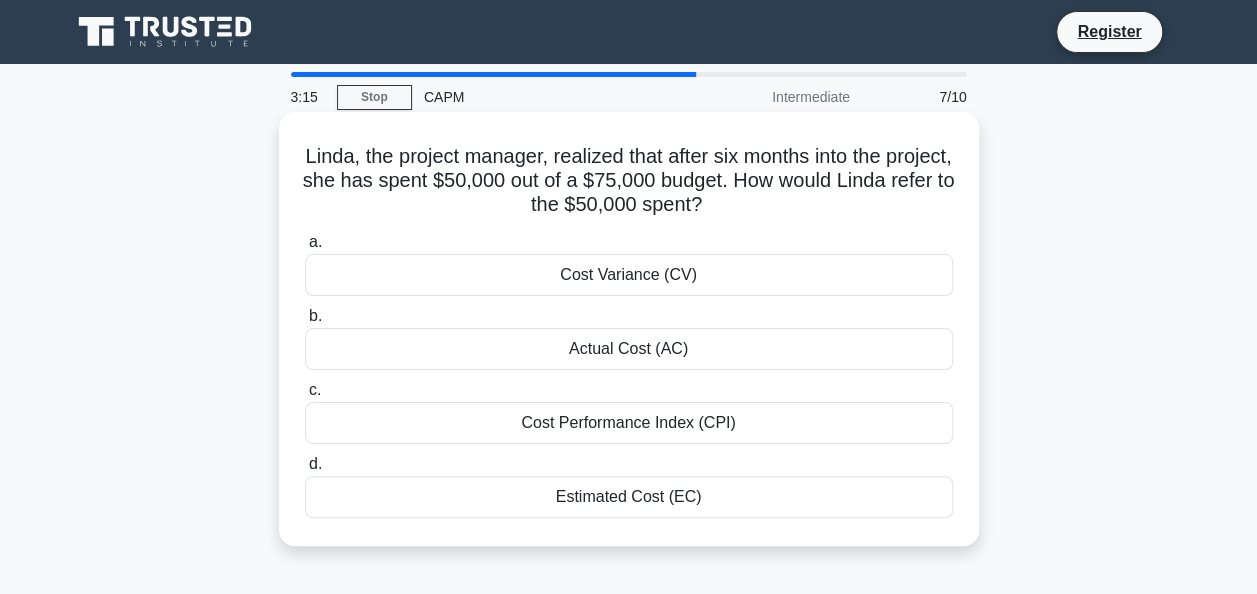 click on "Cost Performance Index (CPI)" at bounding box center (629, 423) 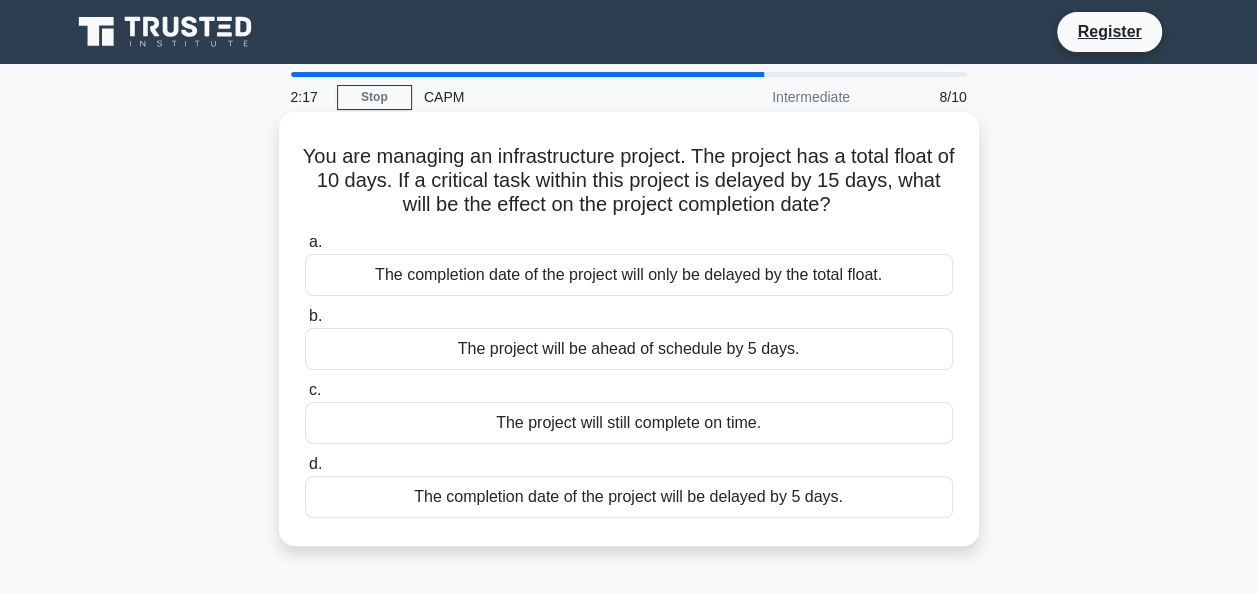 click on "The completion date of the project will be delayed by 5 days." at bounding box center (629, 497) 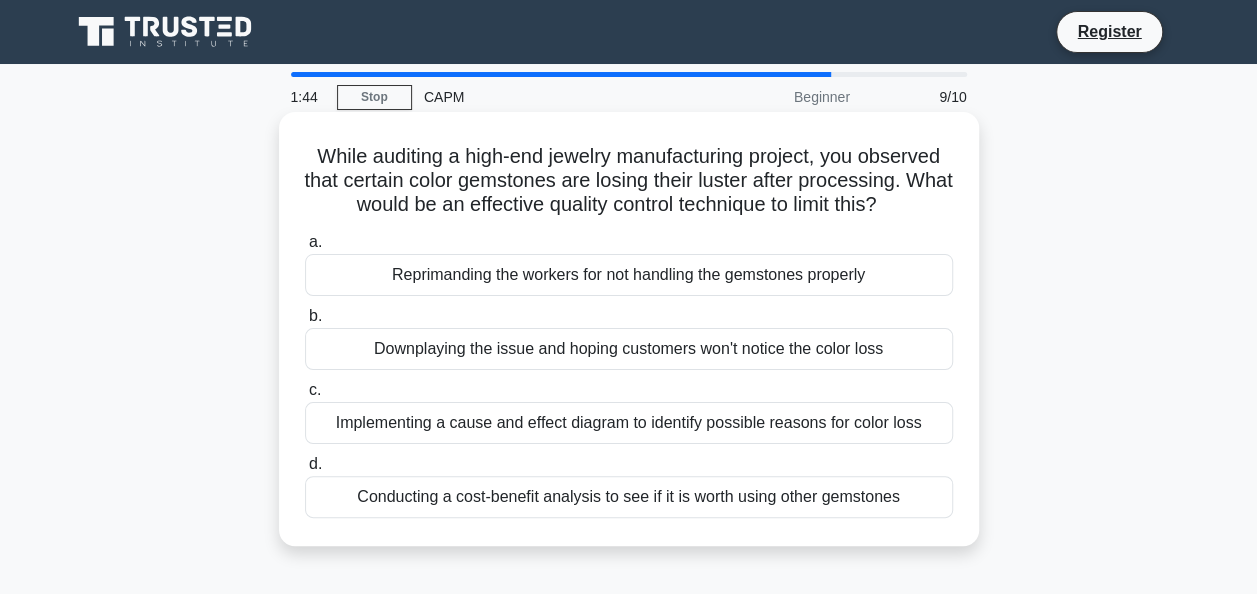 click on "Implementing a cause and effect diagram to identify possible reasons for color loss" at bounding box center (629, 423) 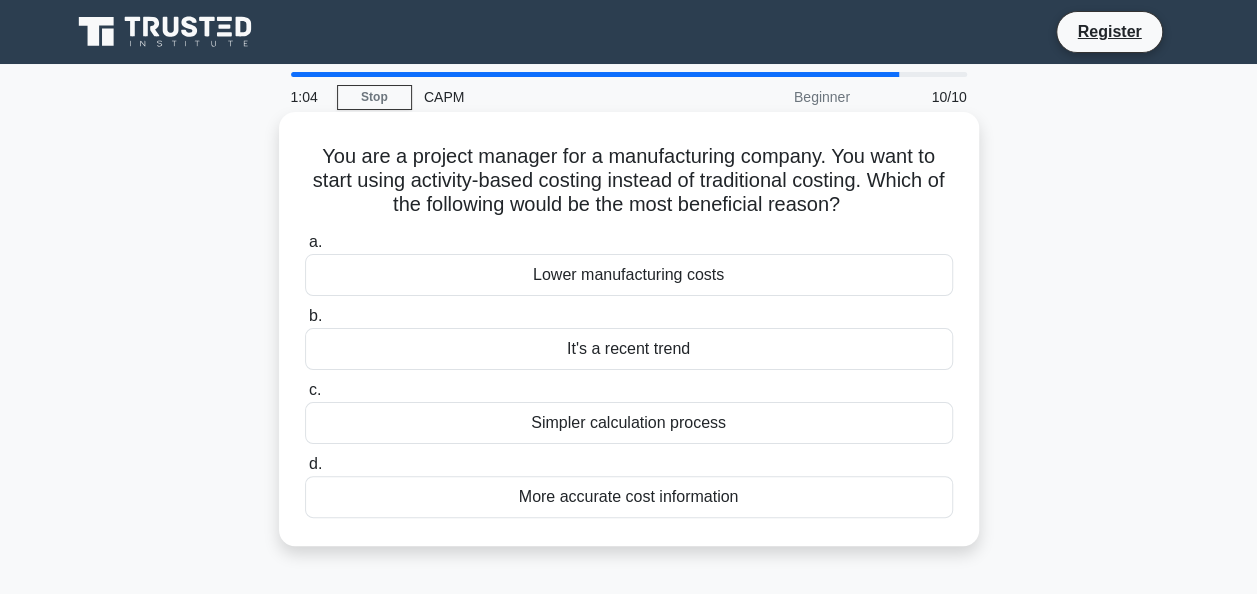 click on "More accurate cost information" at bounding box center (629, 497) 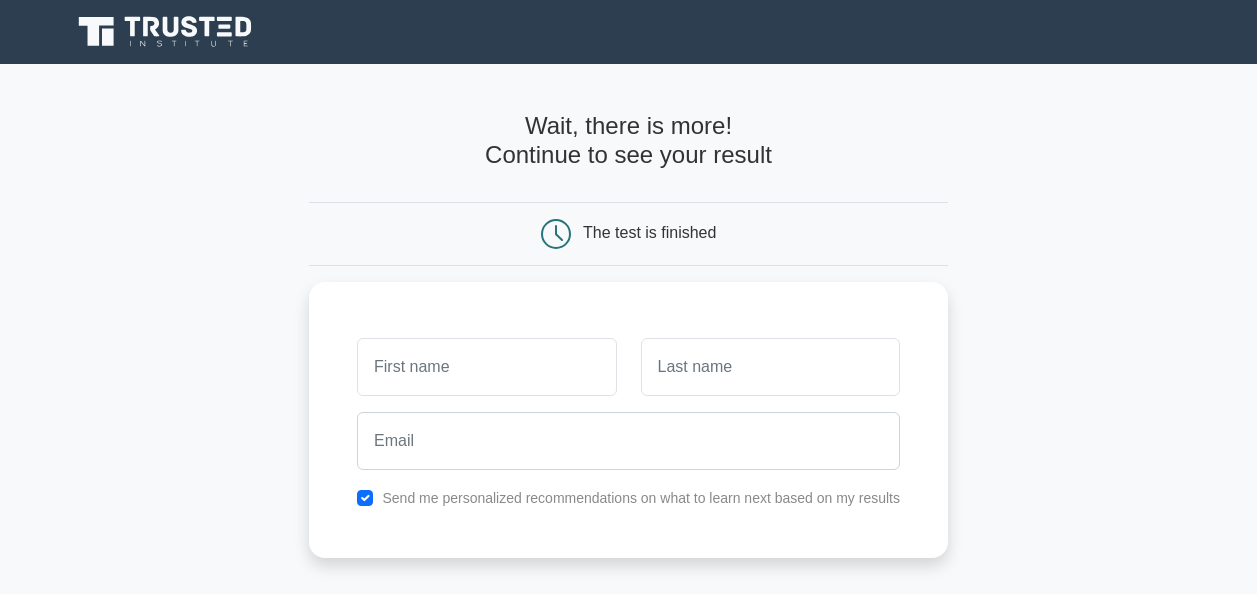 scroll, scrollTop: 0, scrollLeft: 0, axis: both 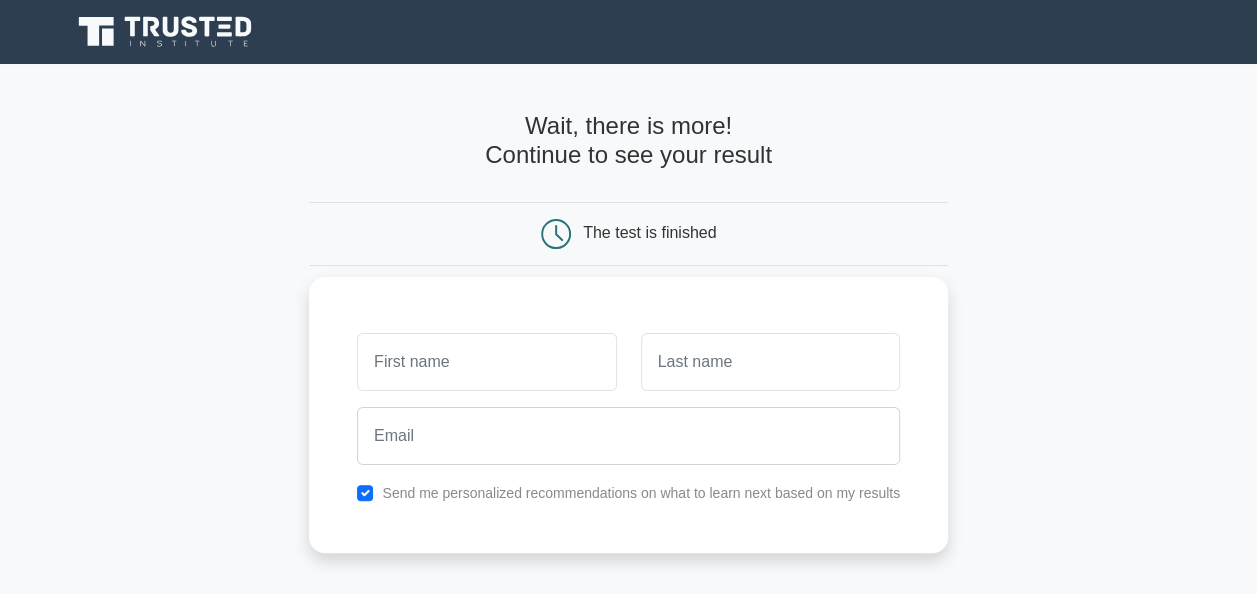 click at bounding box center (486, 362) 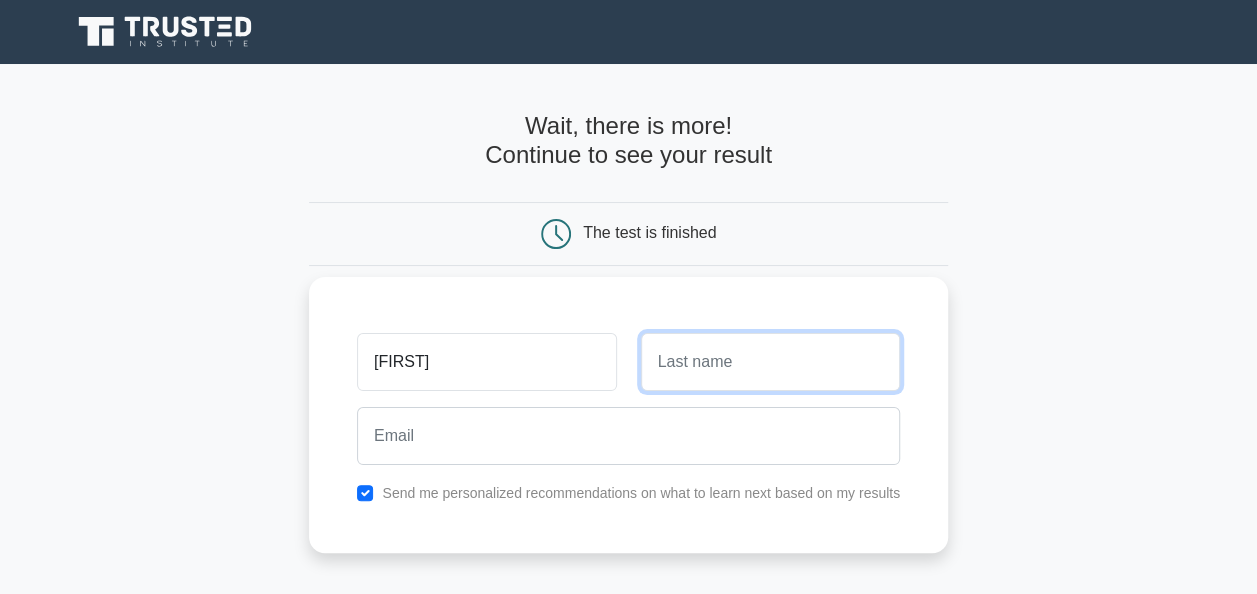 type on "Okwir" 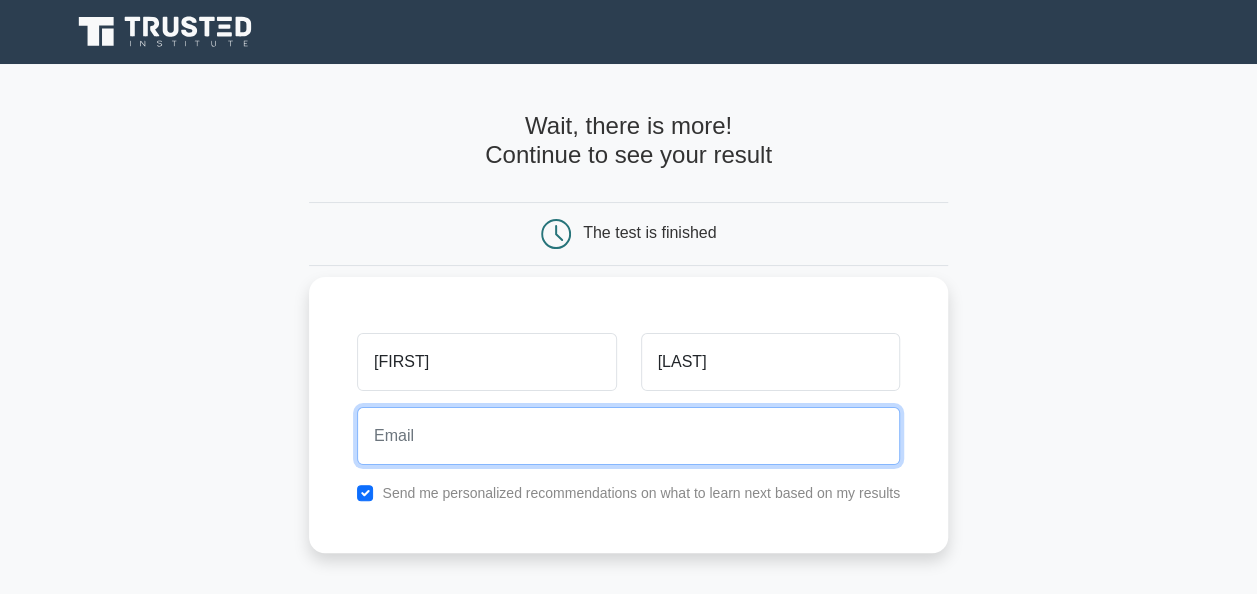 type on "okwiria@ditalimited.net" 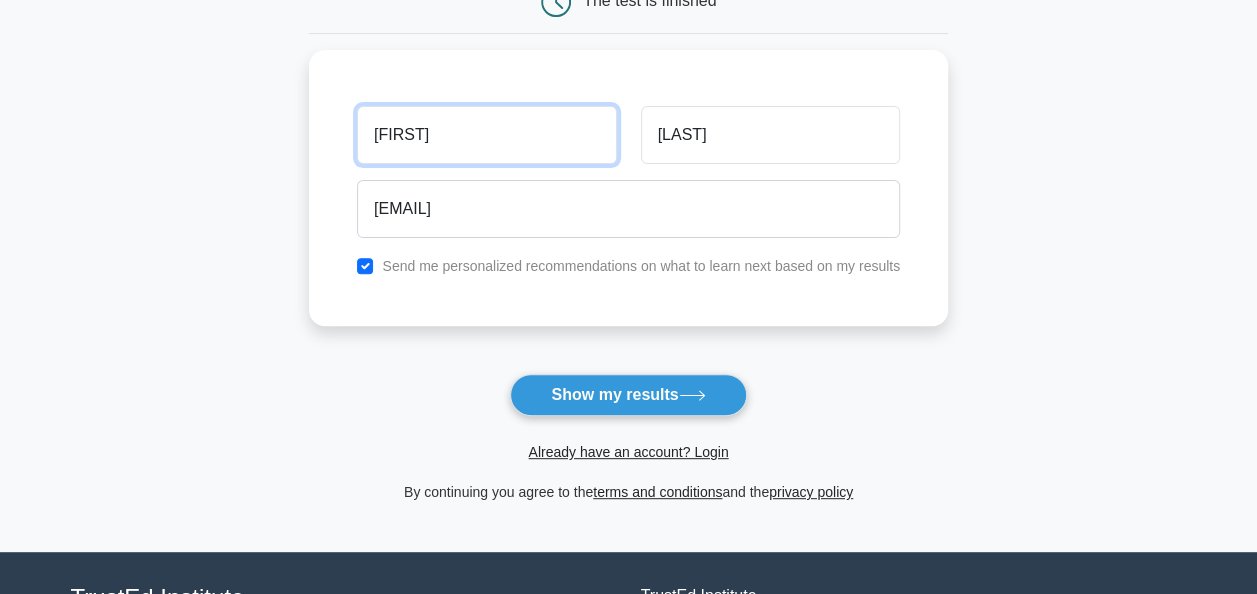scroll, scrollTop: 233, scrollLeft: 0, axis: vertical 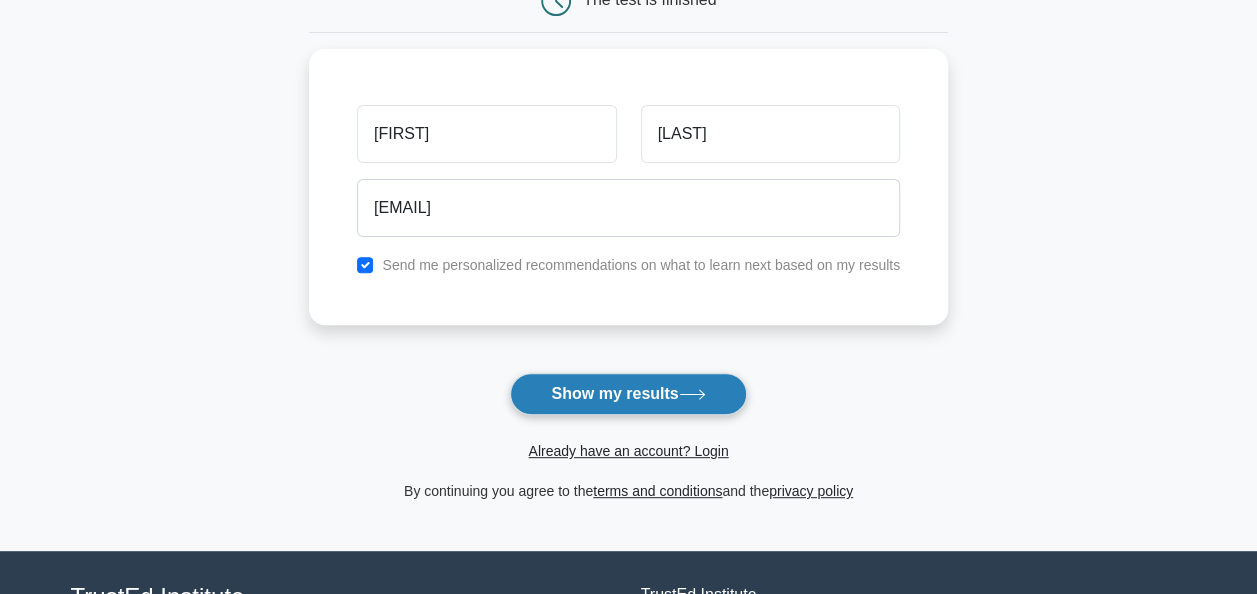 click on "Show my results" at bounding box center [628, 394] 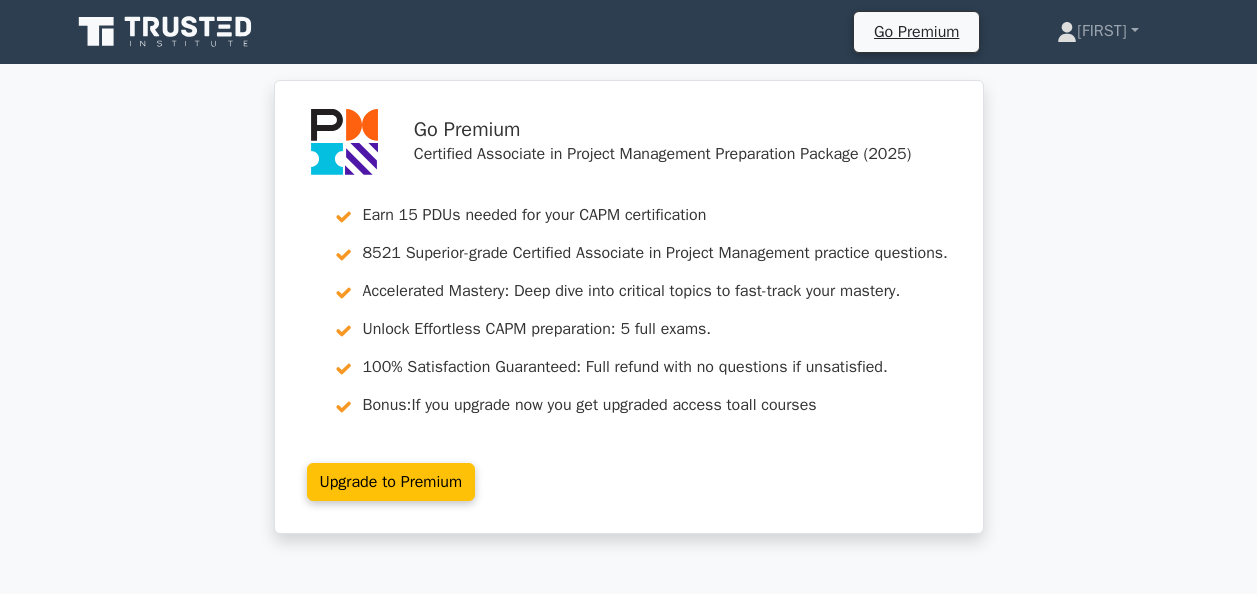 scroll, scrollTop: 0, scrollLeft: 0, axis: both 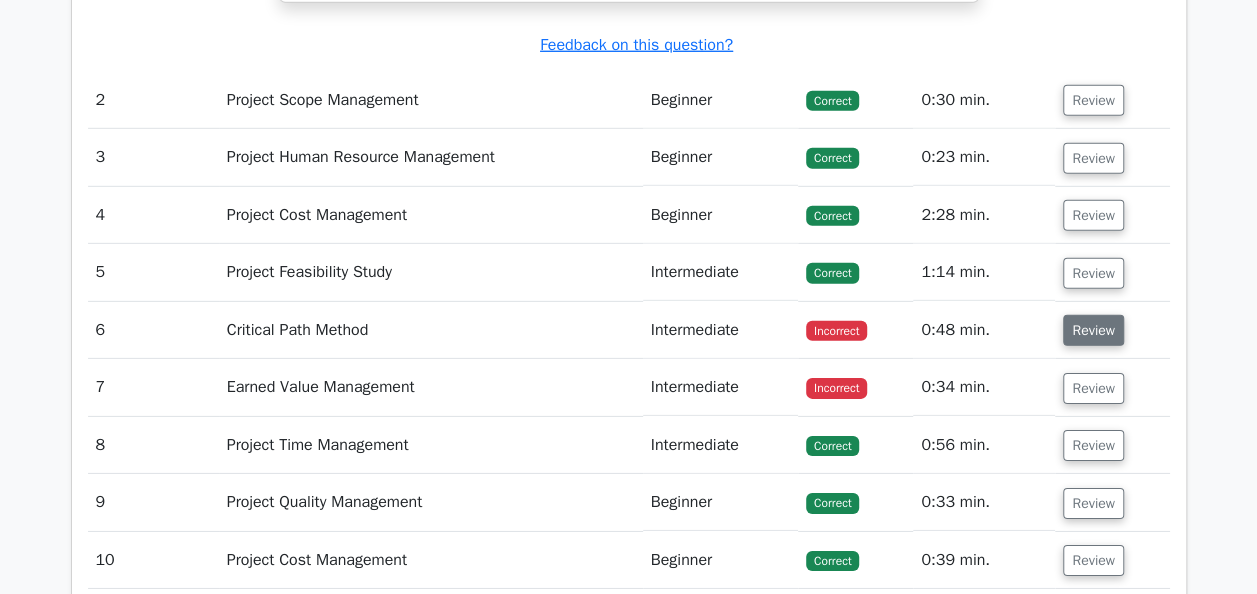 click on "Review" at bounding box center (1093, 330) 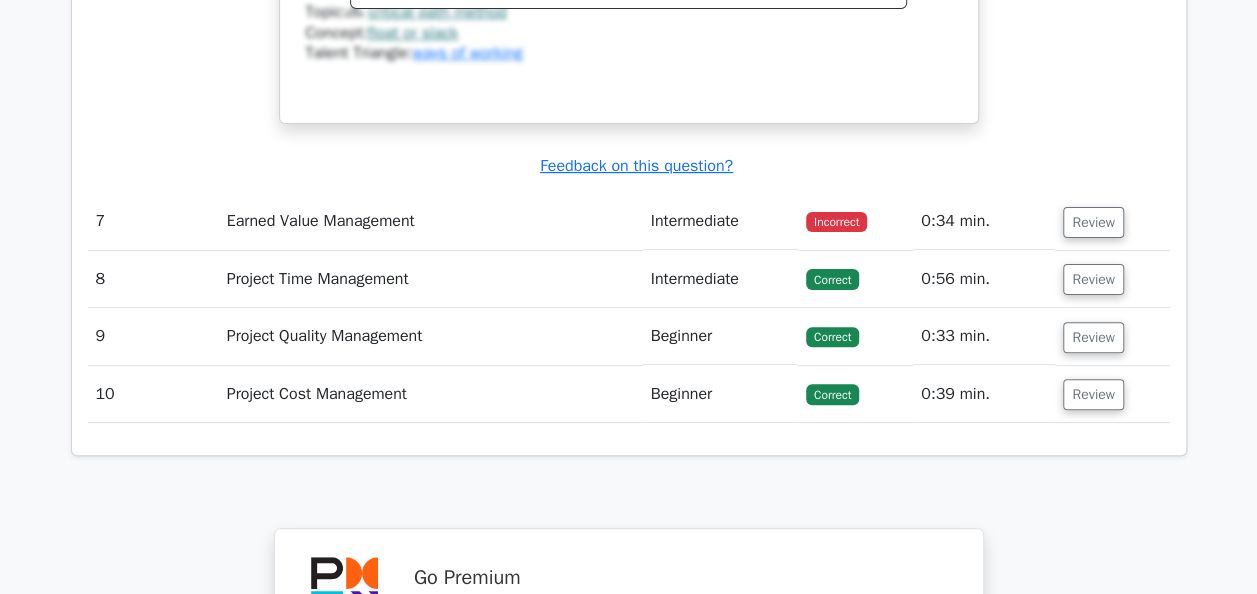 scroll, scrollTop: 3934, scrollLeft: 0, axis: vertical 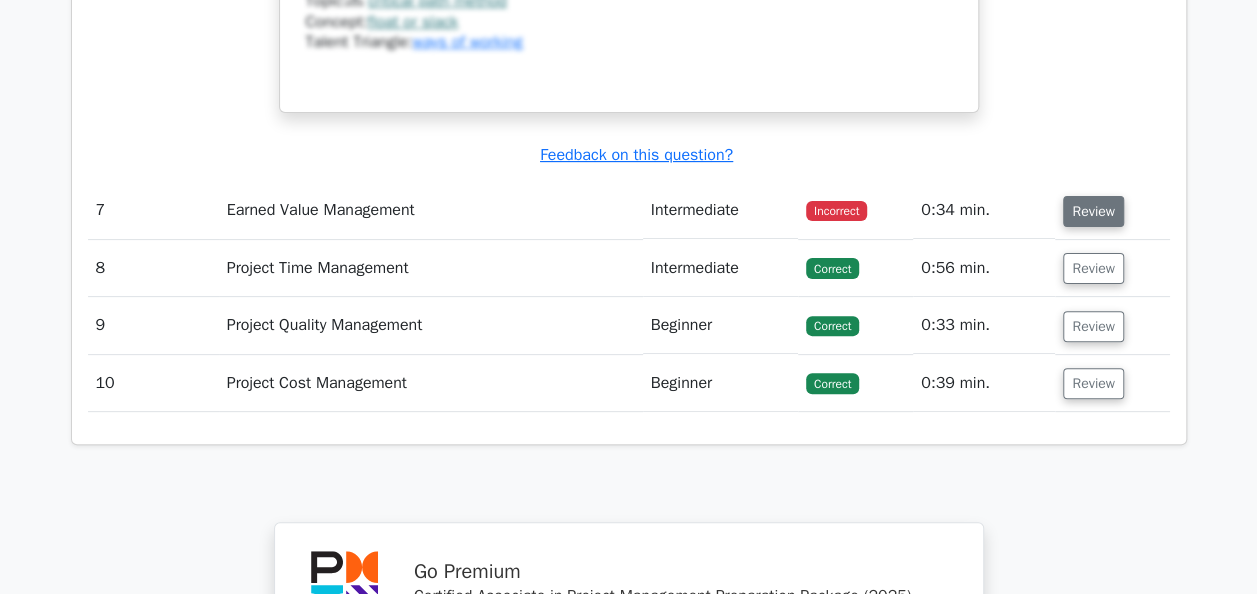 click on "Review" at bounding box center [1093, 211] 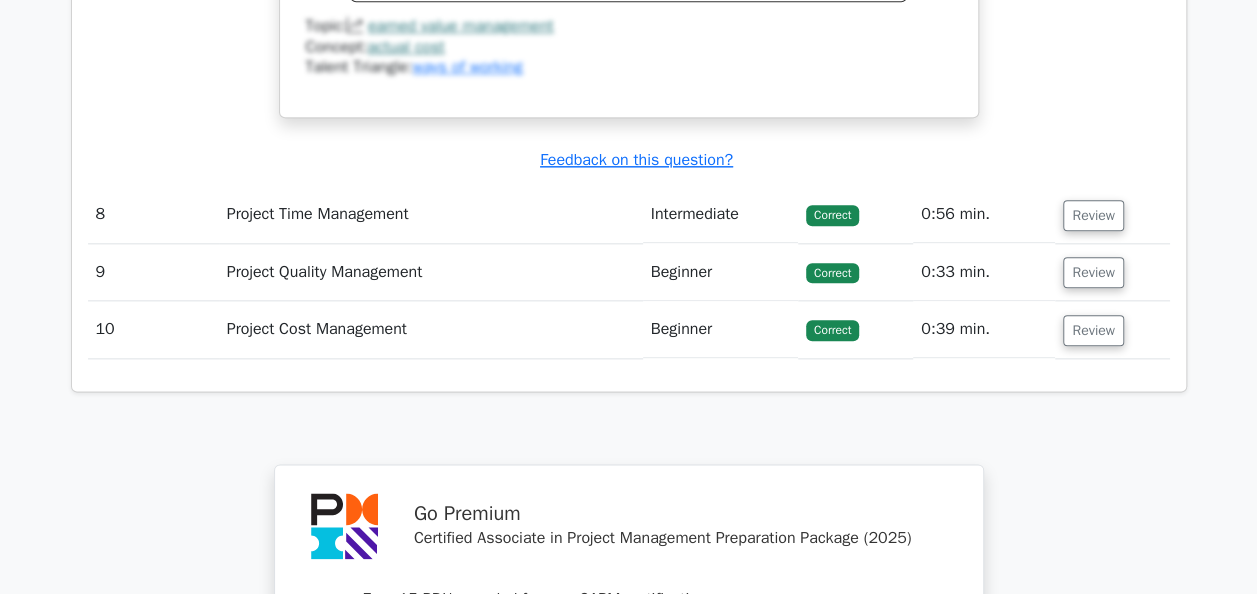 scroll, scrollTop: 4830, scrollLeft: 0, axis: vertical 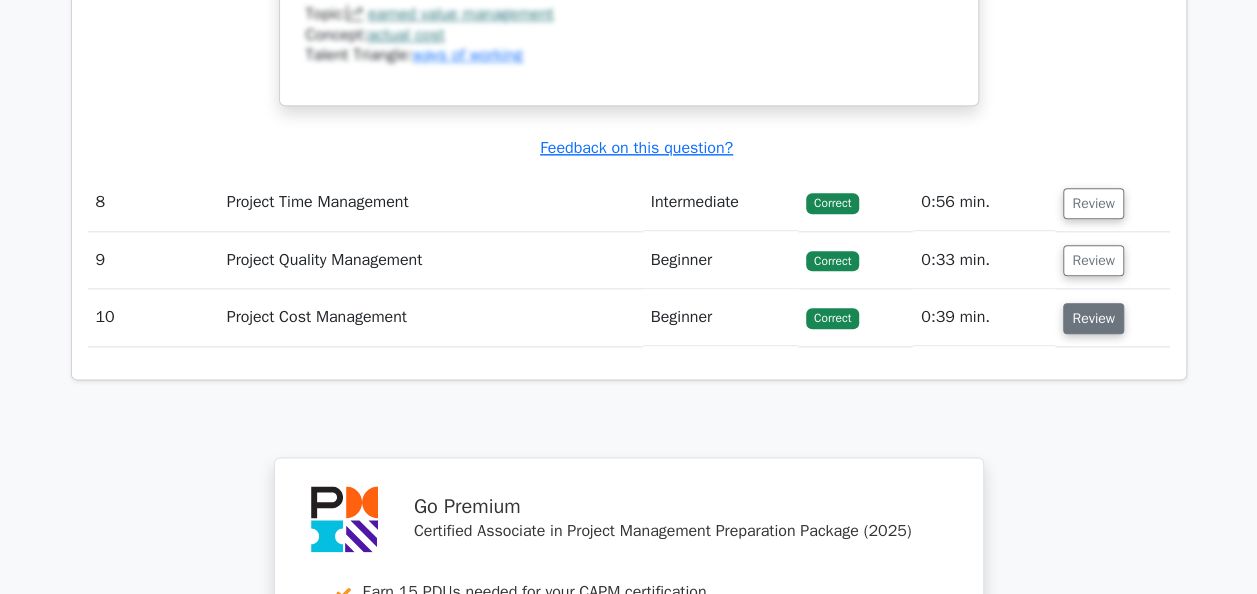 click on "Review" at bounding box center [1093, 318] 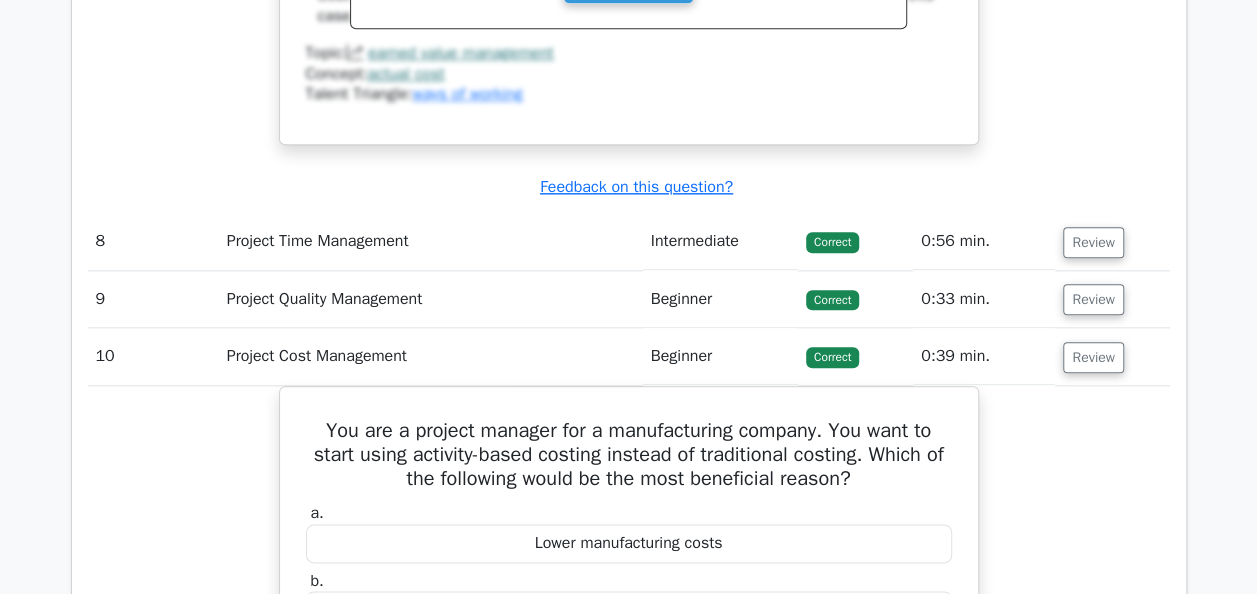 scroll, scrollTop: 4780, scrollLeft: 0, axis: vertical 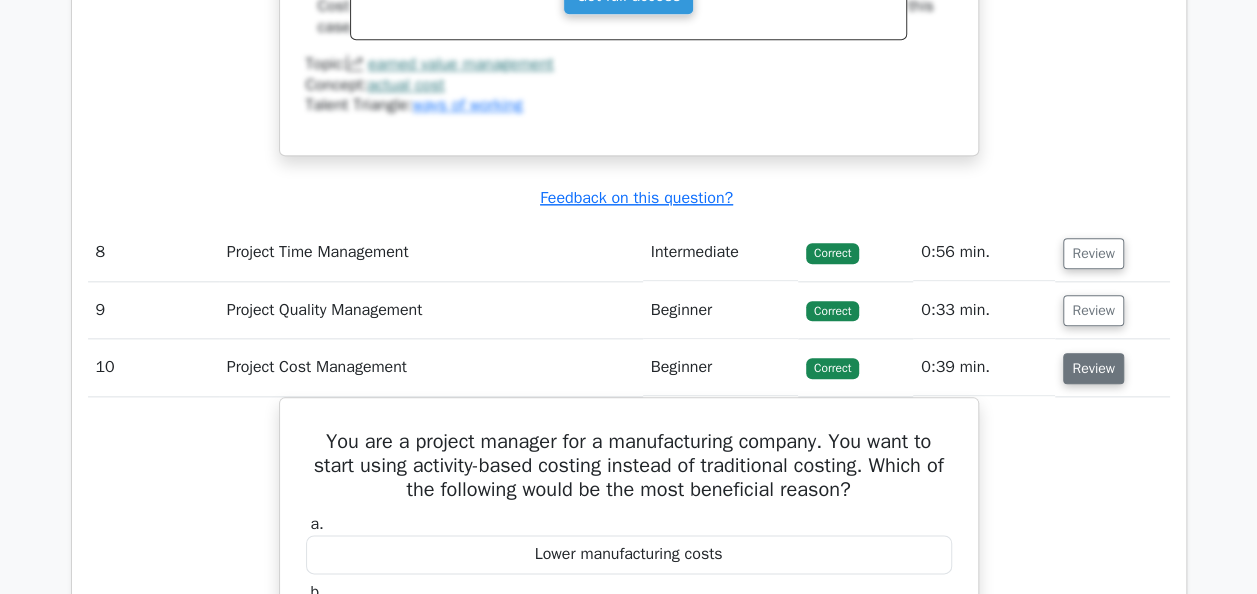 click on "Review" at bounding box center (1093, 368) 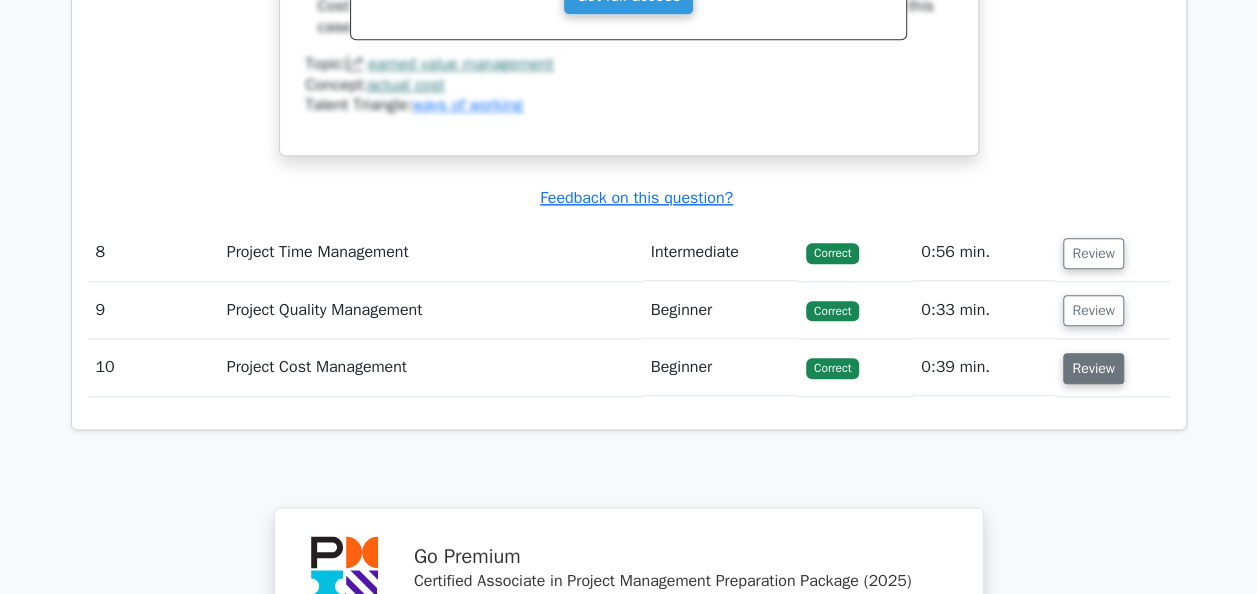 click on "Review" at bounding box center [1093, 368] 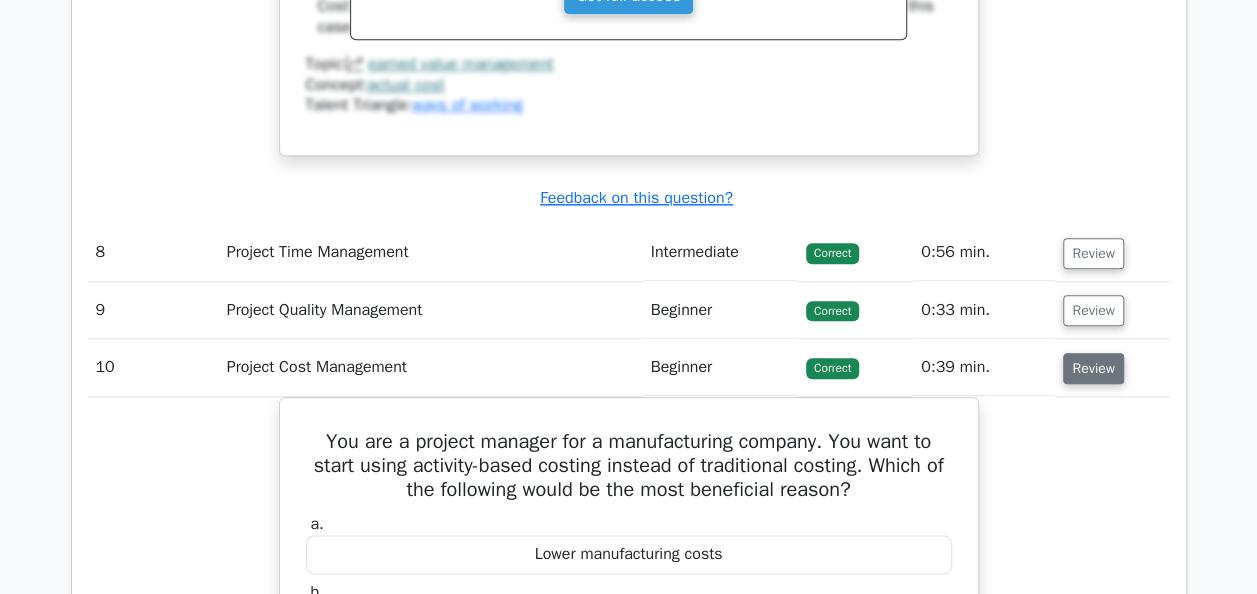 click on "Review" at bounding box center (1093, 368) 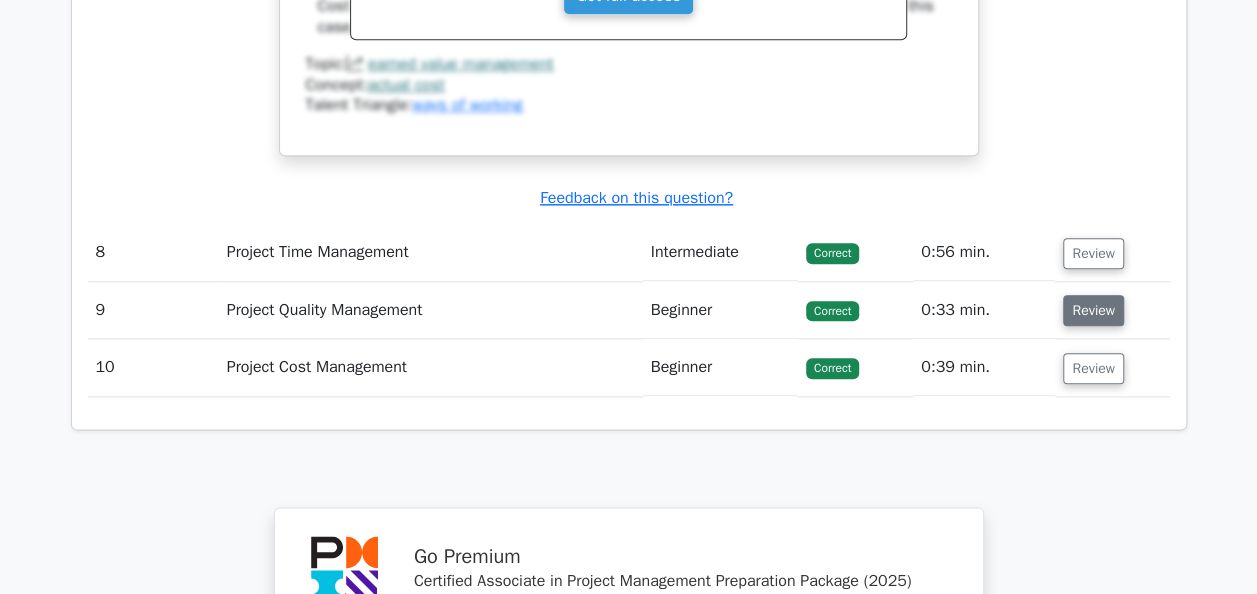 click on "Review" at bounding box center [1093, 310] 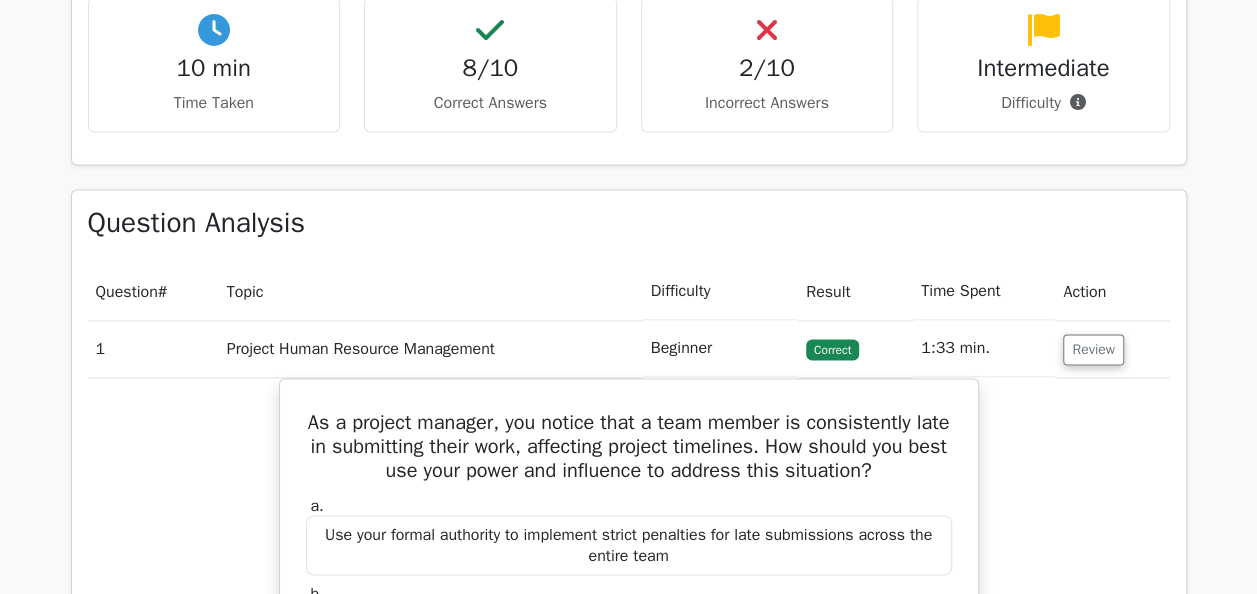 scroll, scrollTop: 1401, scrollLeft: 0, axis: vertical 